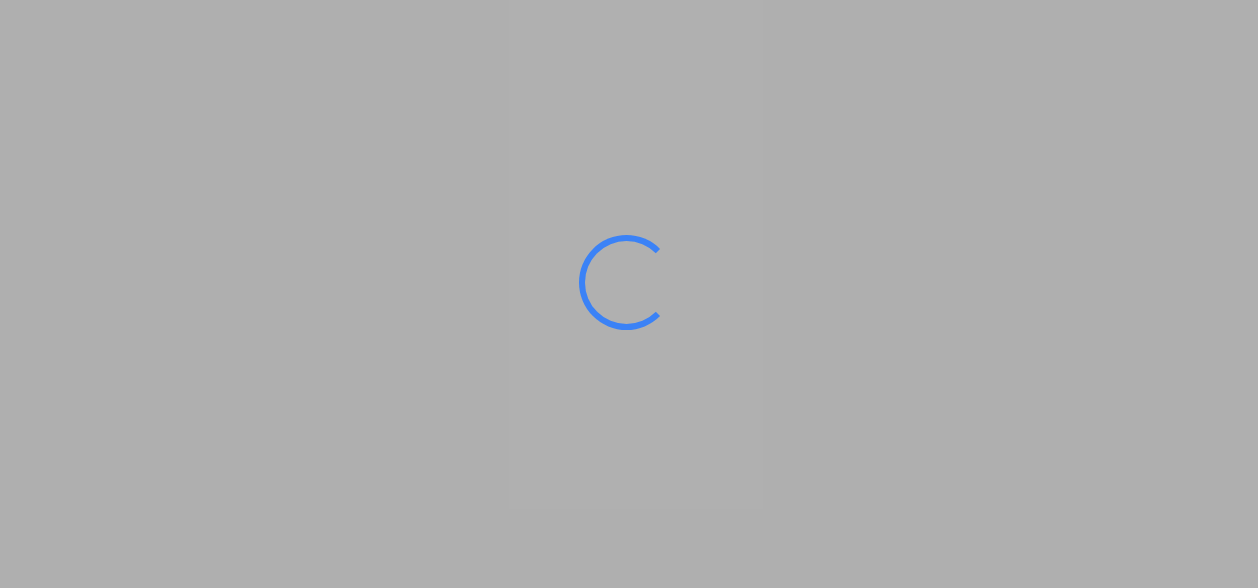 scroll, scrollTop: 0, scrollLeft: 0, axis: both 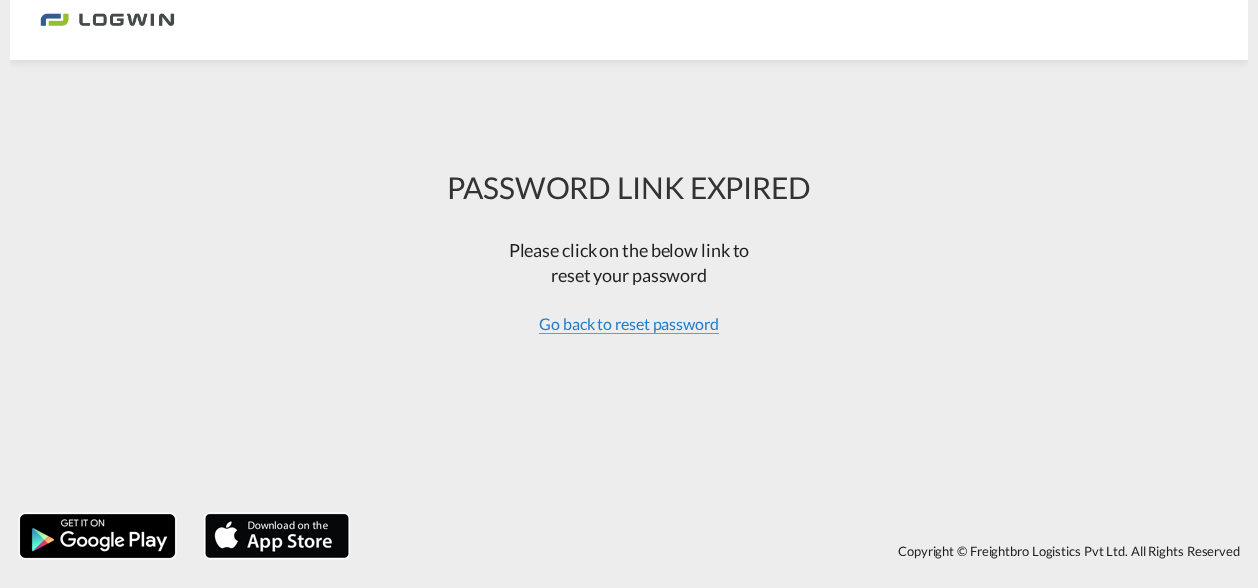 click on "Go back to reset password" at bounding box center [629, 324] 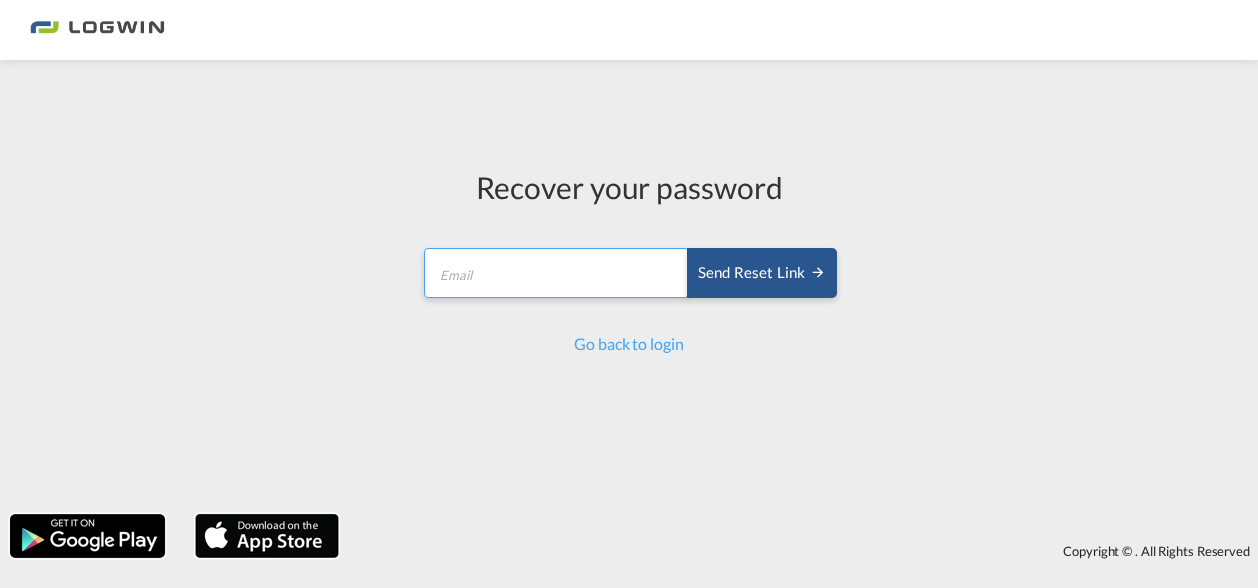 click at bounding box center (556, 273) 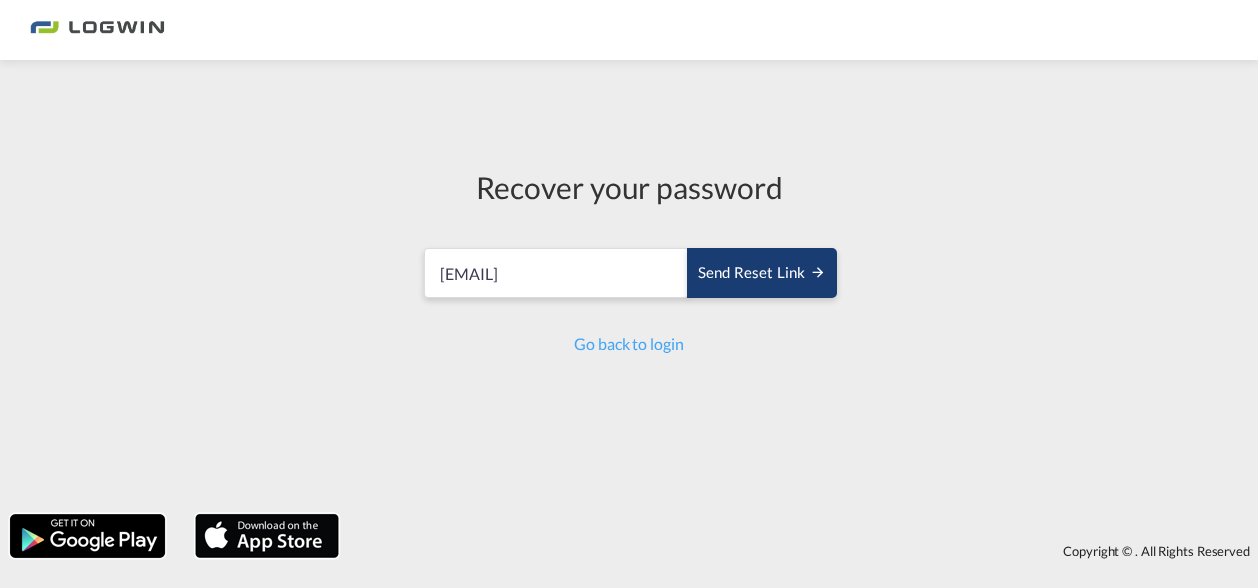 click on "Send reset link" at bounding box center [762, 273] 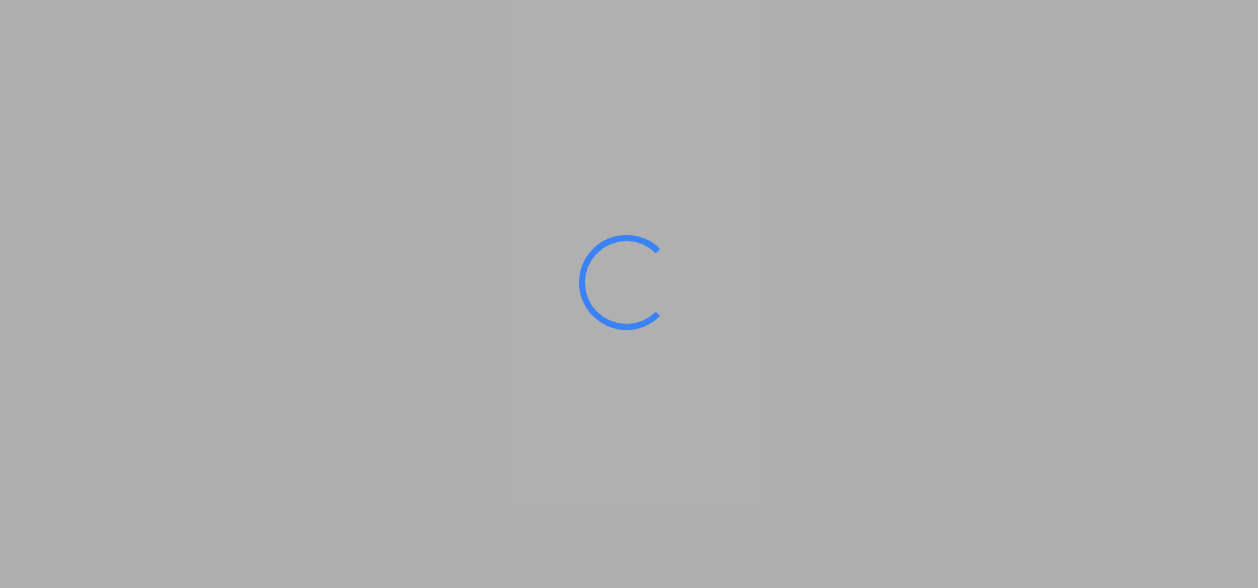 scroll, scrollTop: 0, scrollLeft: 0, axis: both 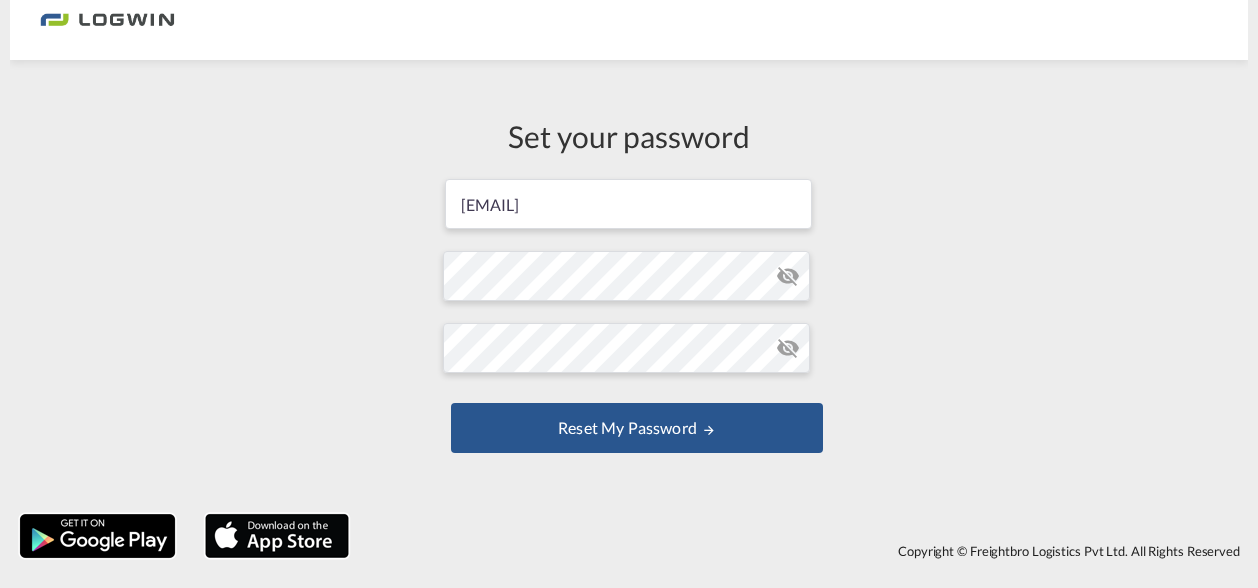 click at bounding box center [788, 276] 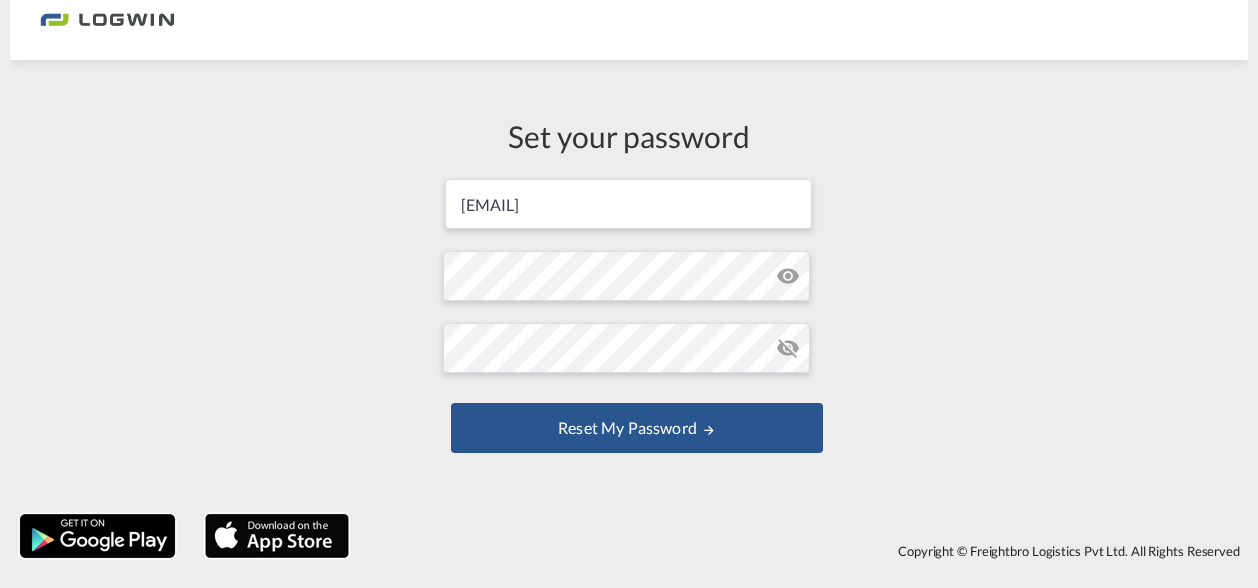click at bounding box center (788, 276) 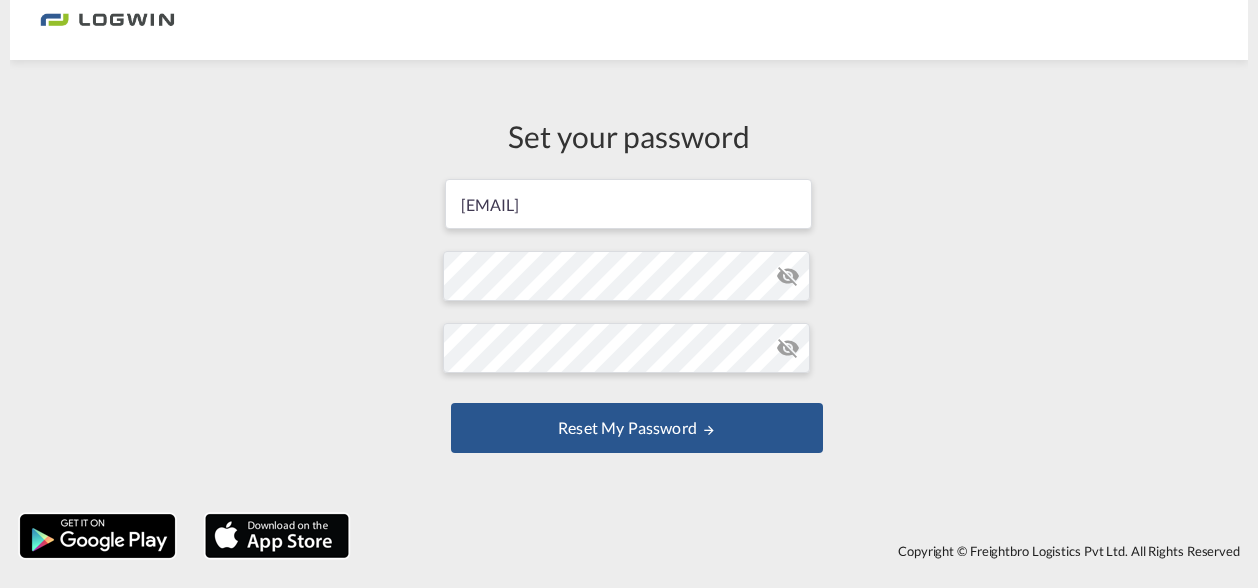 click at bounding box center [788, 276] 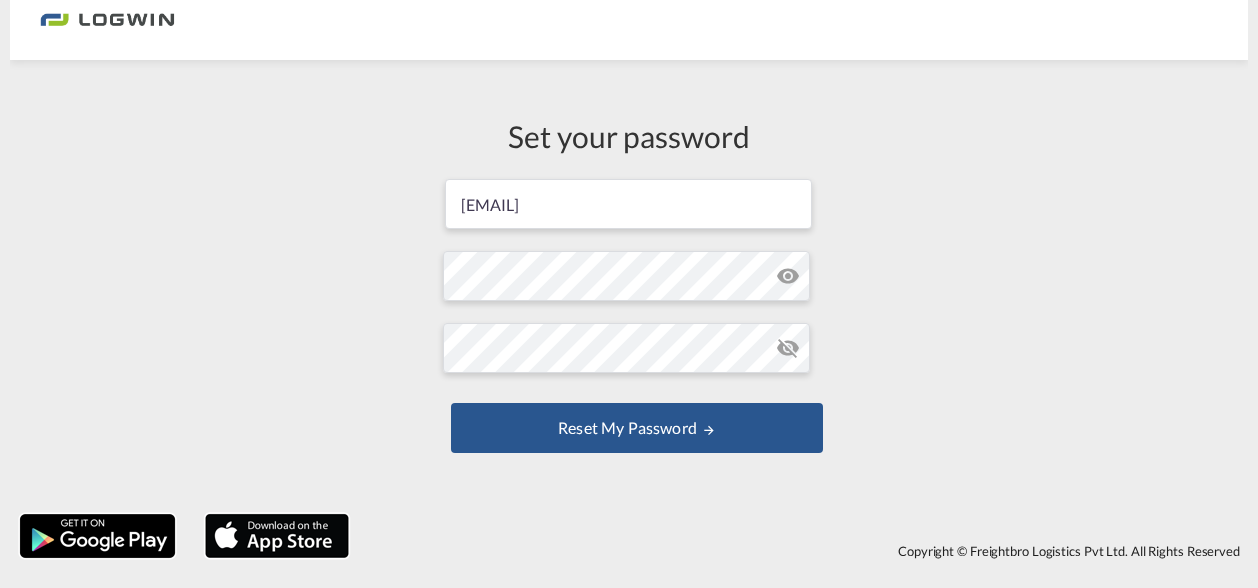 click at bounding box center (788, 348) 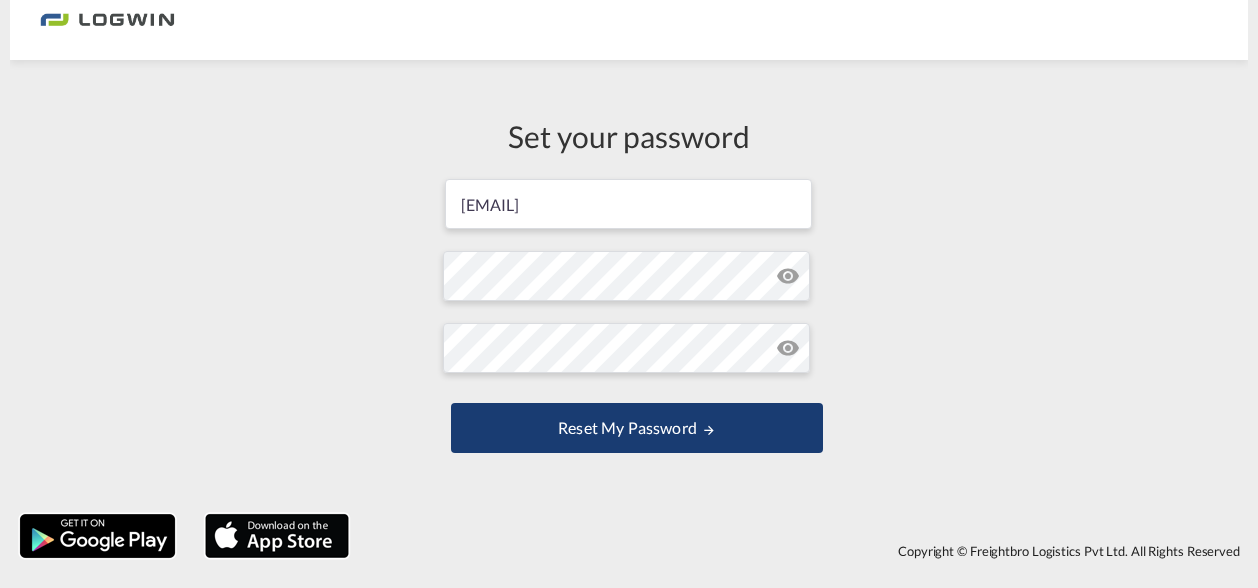 click on "Reset my password" at bounding box center [637, 428] 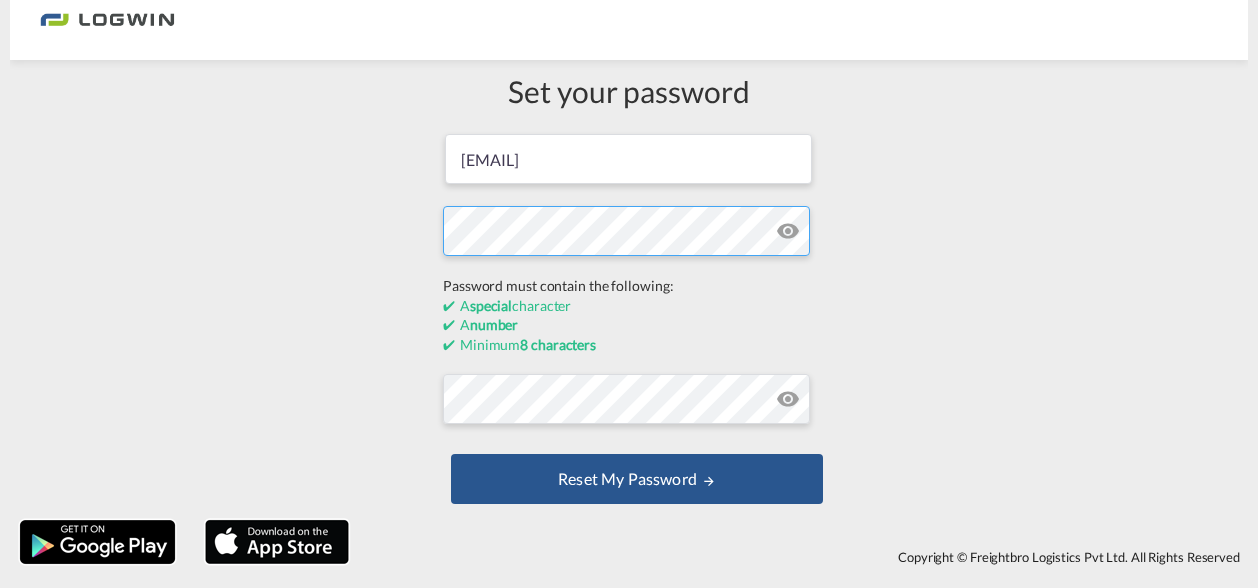 click on "Set your password
[EMAIL] Password must contain the following: A  special
character A  number
Minimum  8 characters
Reset my password" at bounding box center [629, 290] 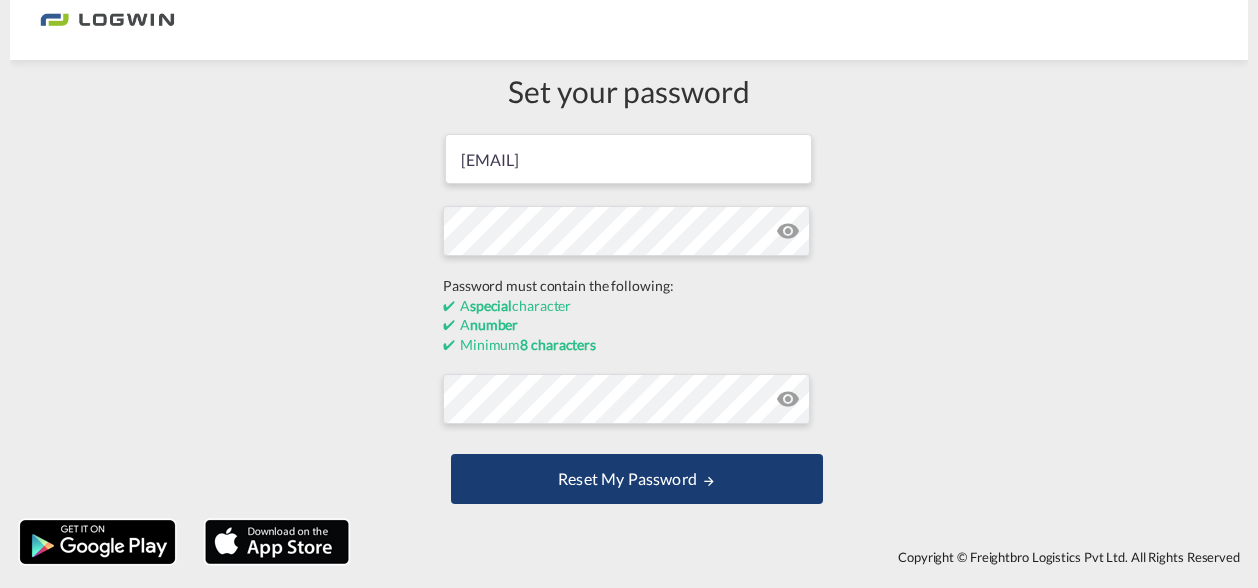 click on "Set your password
jessica.ledezma@logwin-logistics.com Password must contain the following: A  special
character A  number
Minimum  8 characters
Reset my password" at bounding box center [629, 290] 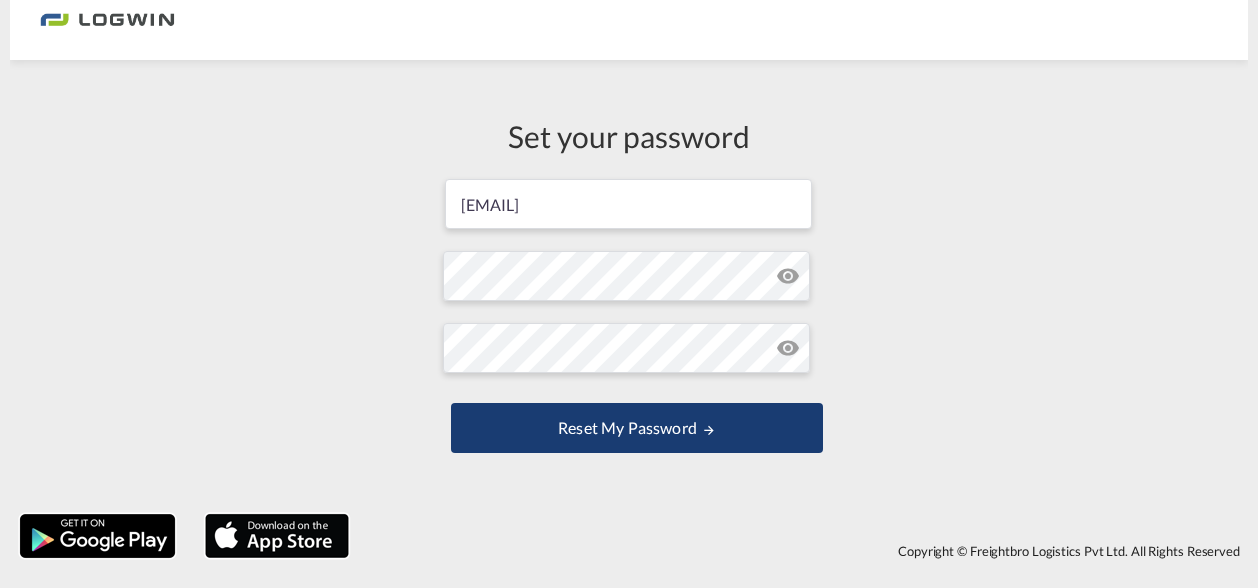 click on "Reset my password" at bounding box center [637, 428] 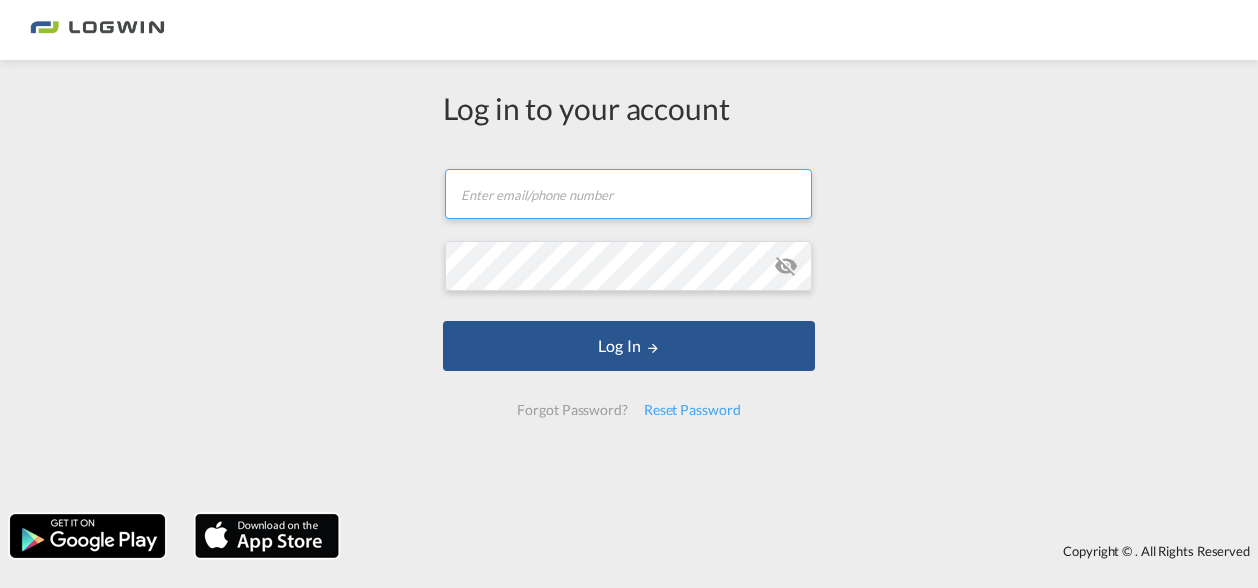 type on "[EMAIL]" 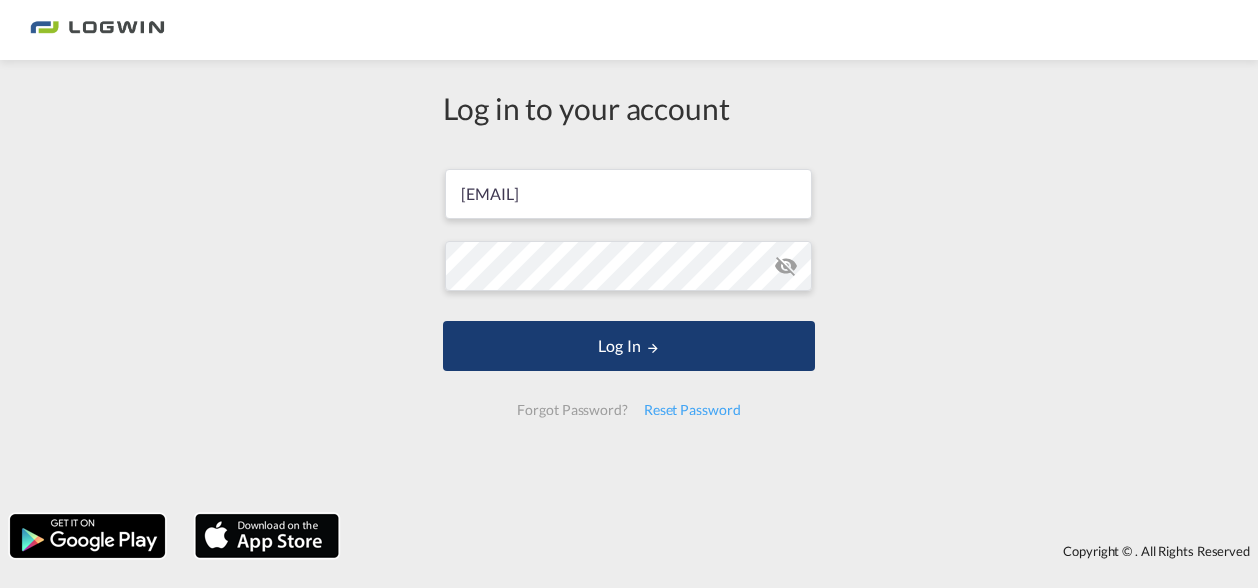 click on "Log In" at bounding box center [629, 346] 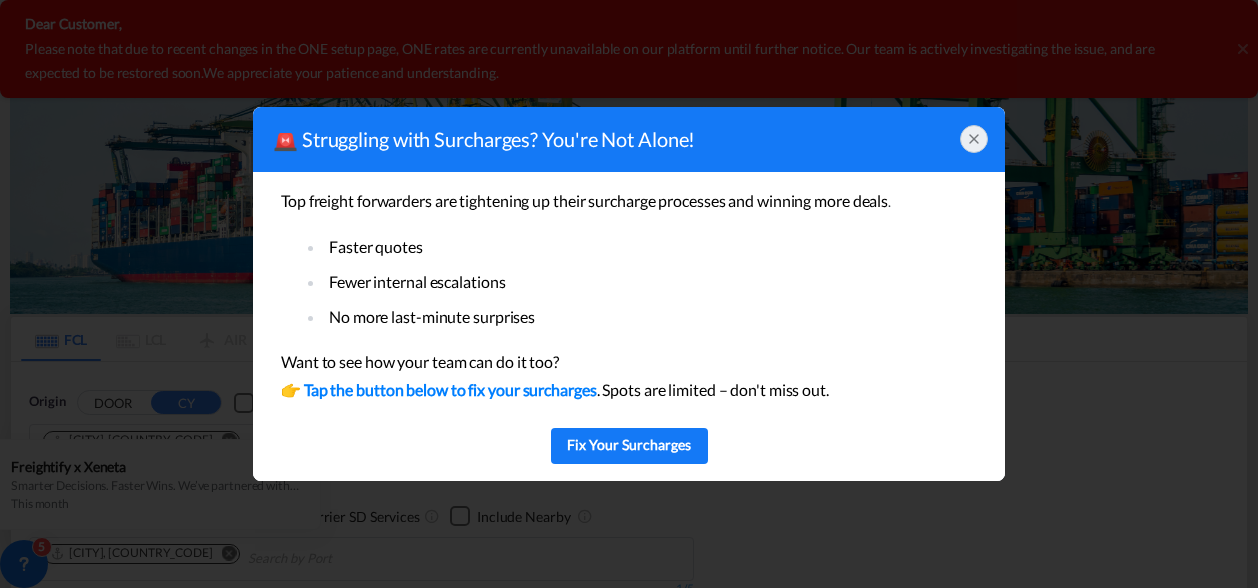click 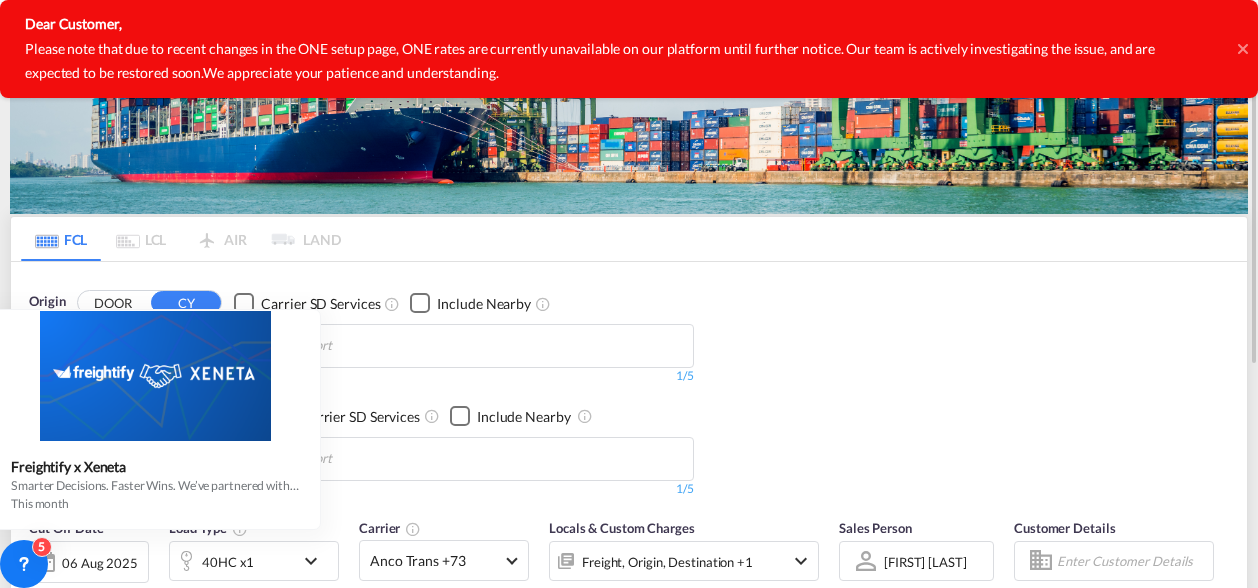 scroll, scrollTop: 0, scrollLeft: 0, axis: both 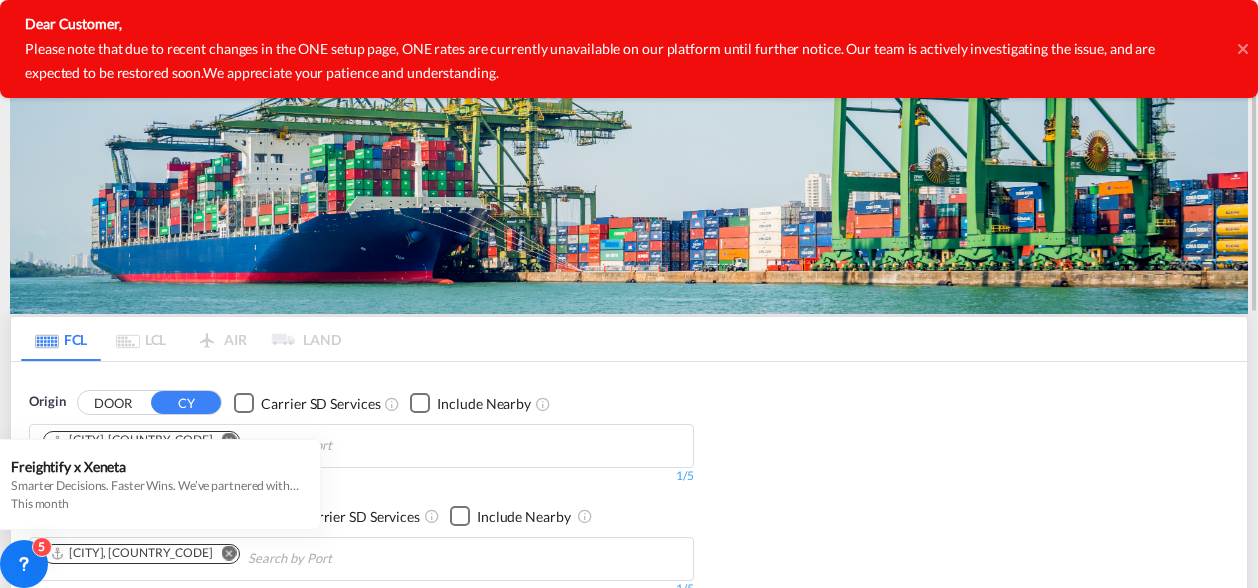 click on "Origin  DOOR
CY
Carrier SD Services Include Nearby
La Spezia, ITSPE
1/5
1/
Destination
CY   DOOR Carrier SD Services Include Nearby
Veracruz, MXVER
1/5
1/" at bounding box center (629, 485) 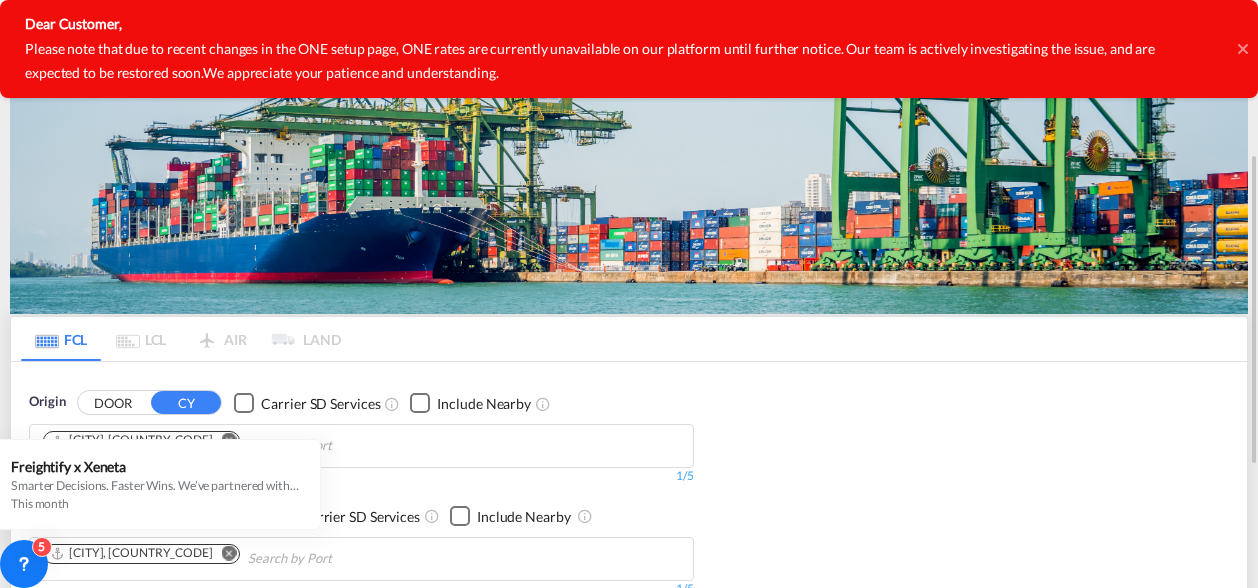 scroll, scrollTop: 100, scrollLeft: 0, axis: vertical 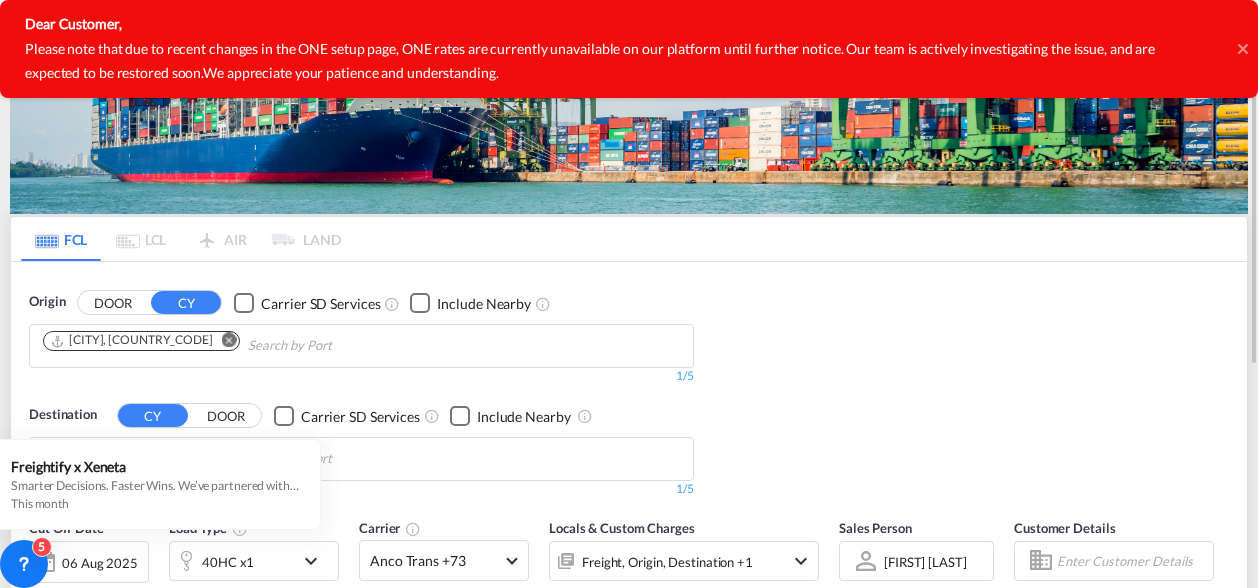 click at bounding box center (229, 340) 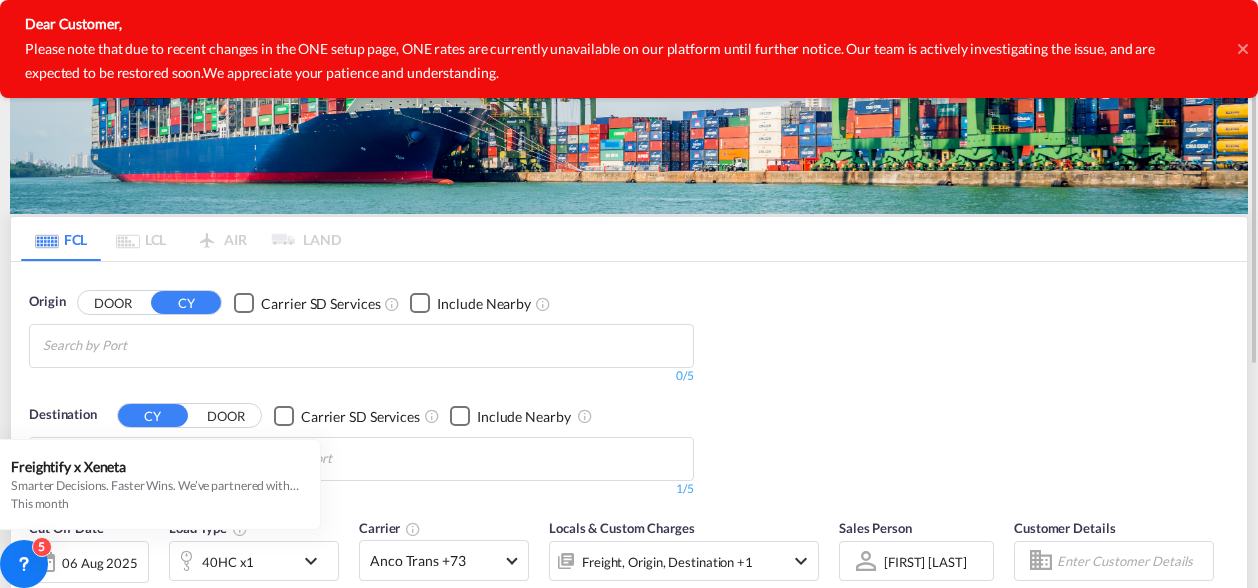 click on "Rate Search
Rate Search
Help Resources Product Release
J
My Profile Logout
FCL
LCL AIR
LAND
FCL
LCL AIR
LAND             Origin  DOOR
CY" at bounding box center [629, 294] 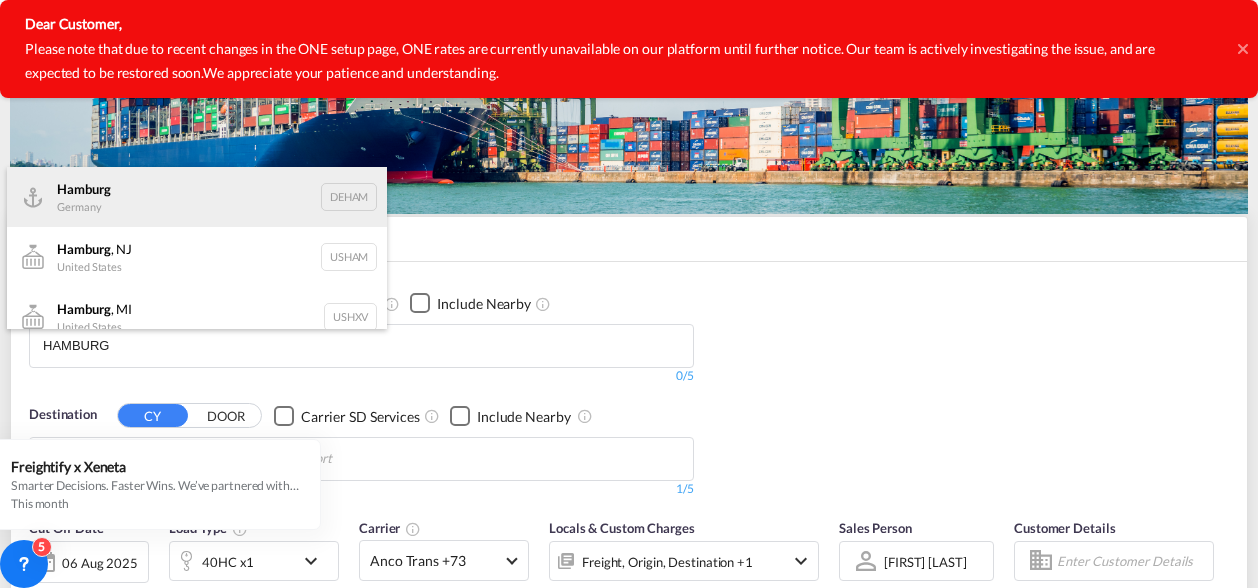 type on "HAMBURG" 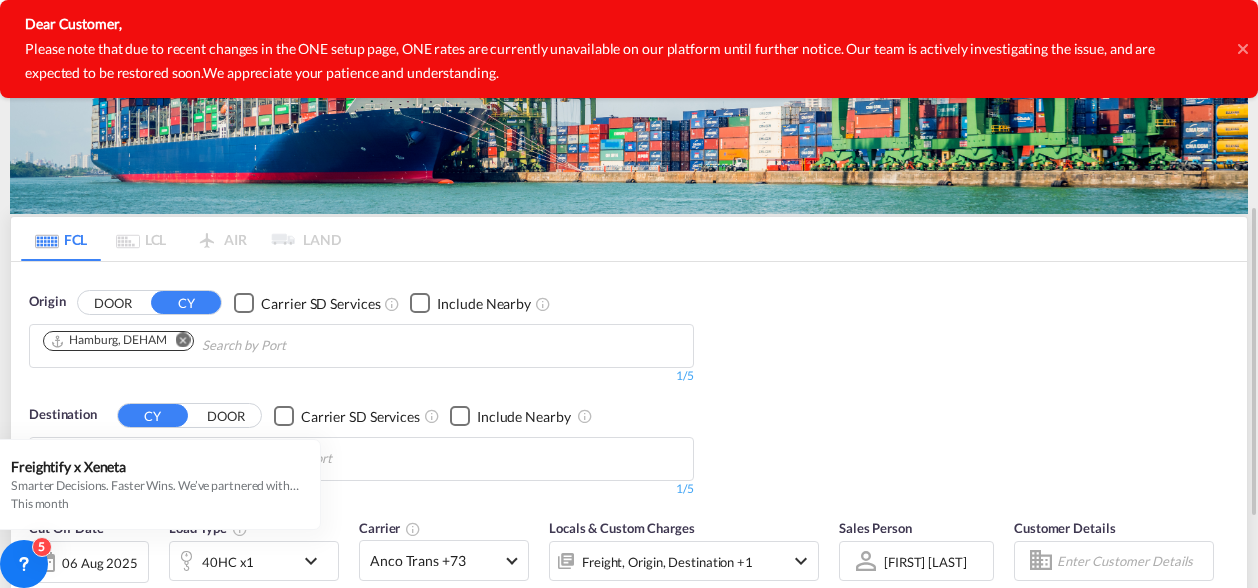 scroll, scrollTop: 200, scrollLeft: 0, axis: vertical 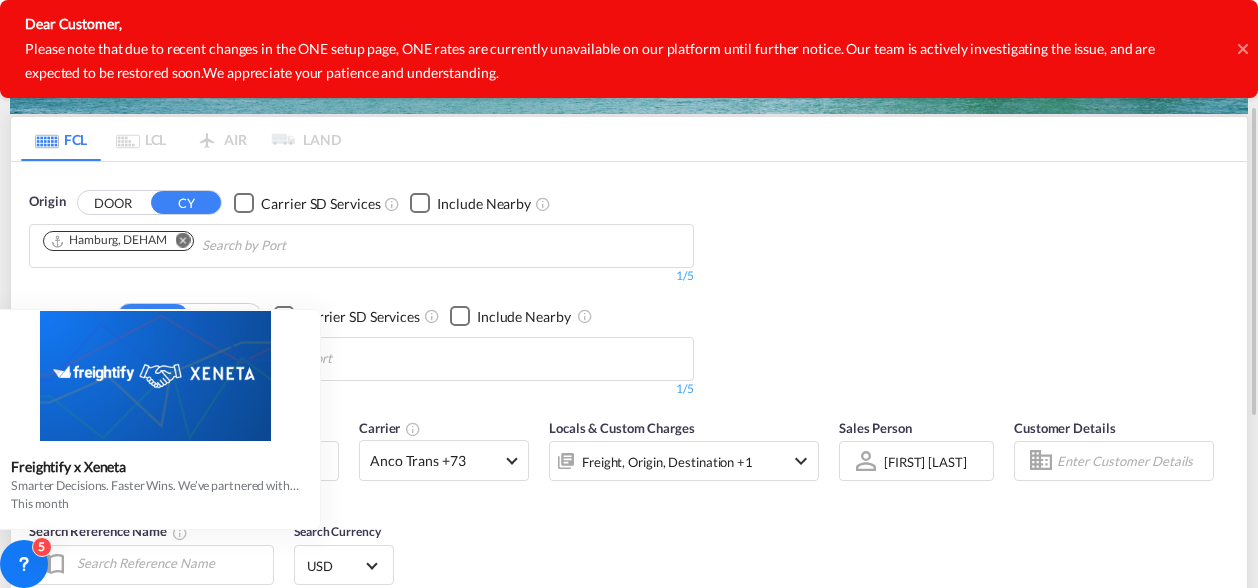 click on "Veracruz, MXVER" at bounding box center [361, 359] 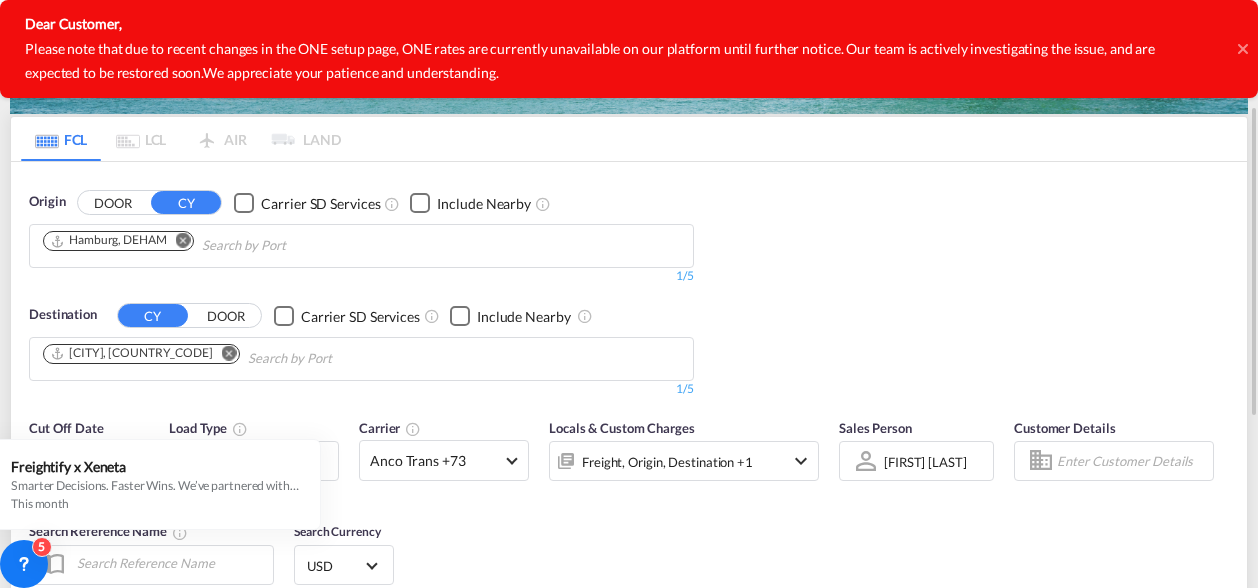 click at bounding box center [229, 352] 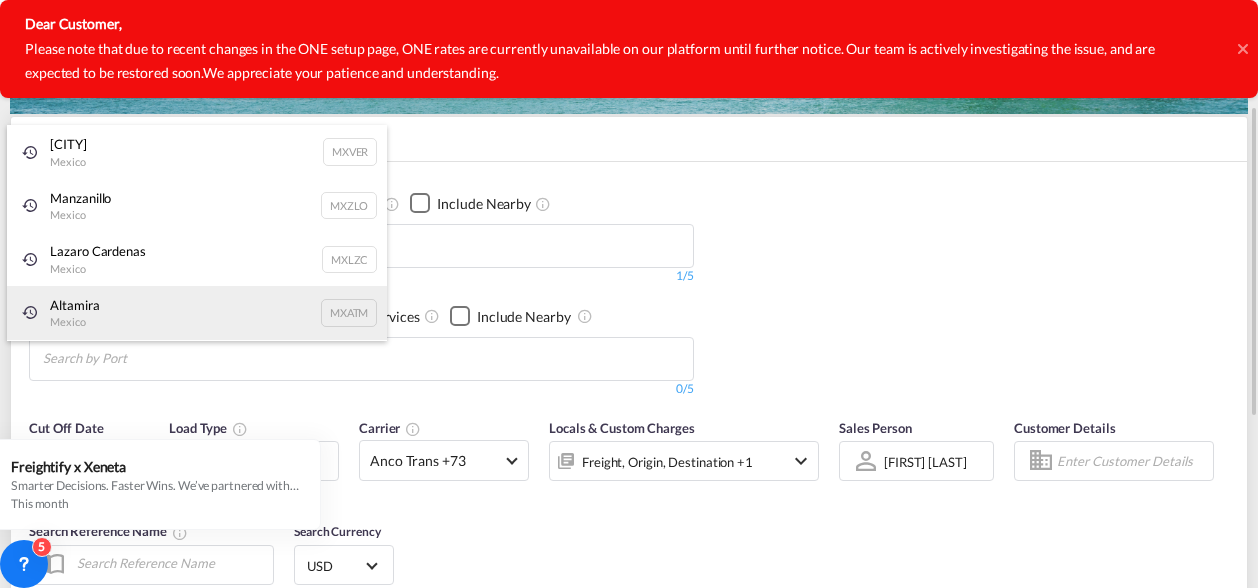 click on "Altamira
Mexico
MXATM" at bounding box center [197, 313] 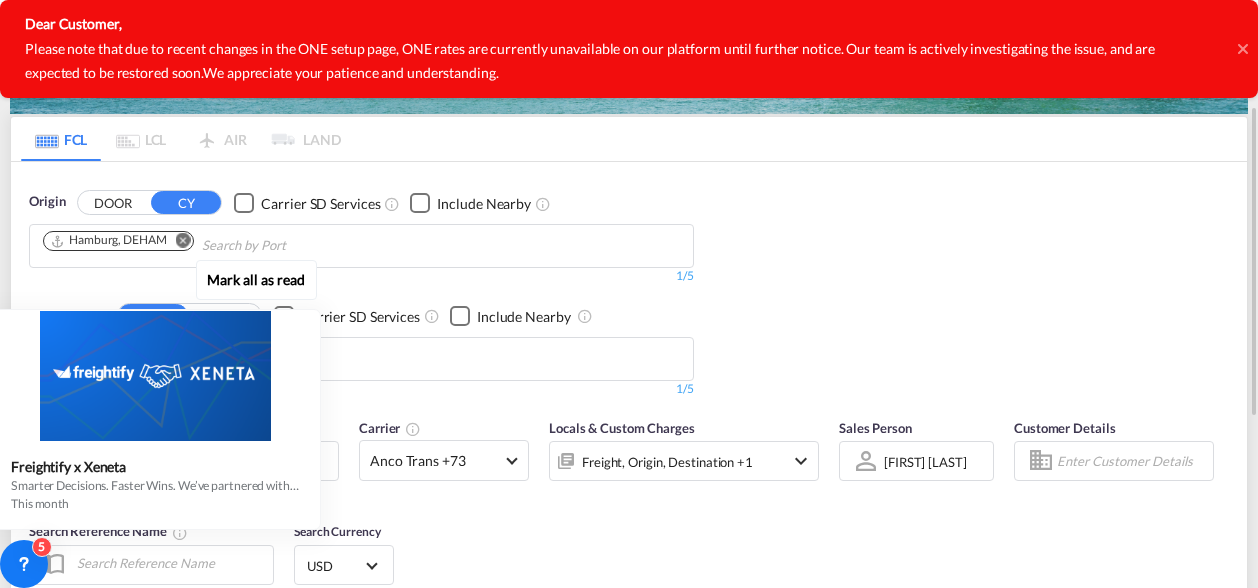 click on "Mark all as read" at bounding box center (256, 279) 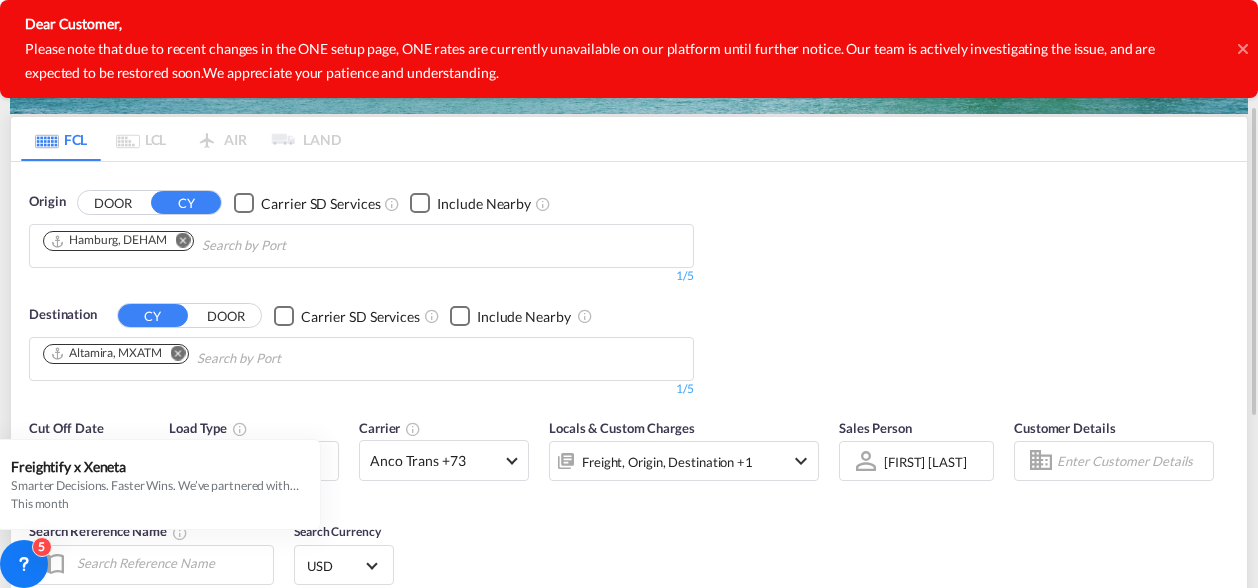 click on "Origin  DOOR
CY
Carrier SD Services Include Nearby
Hamburg, DEHAM
1/5
1/
Destination
CY   DOOR Carrier SD Services Include Nearby
Altamira, MXATM
1/5
1/" at bounding box center [629, 285] 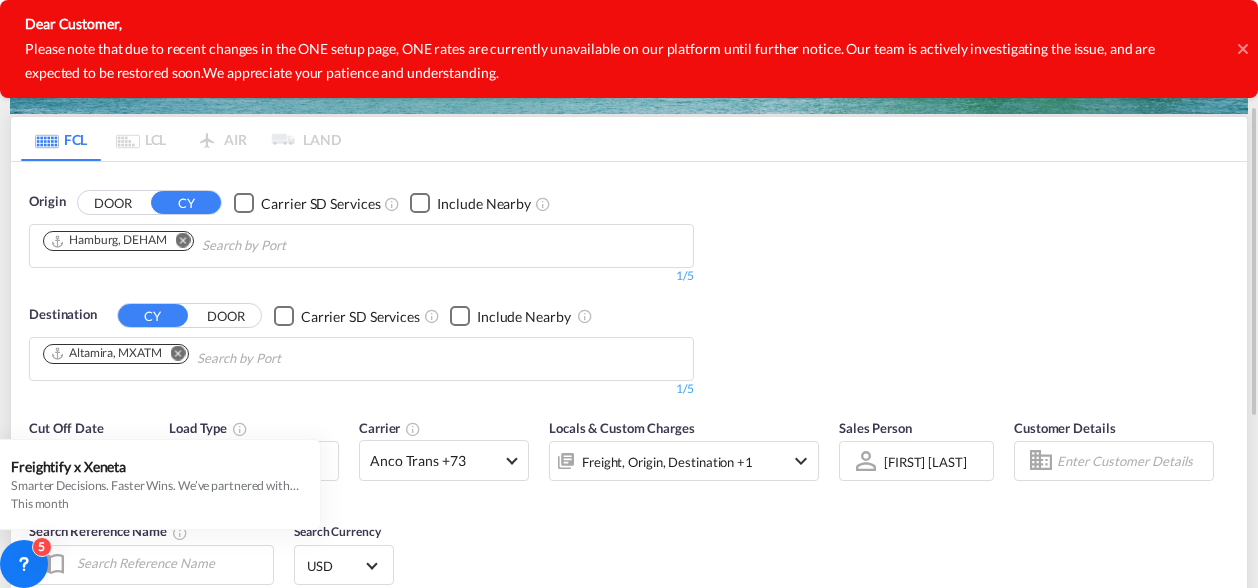 click on "Cut Off Date
06 Aug 2025 06/08/2025   Load Type
40HC x1
Carrier
Anco Trans +73   Online Rates 0
All  (34) CMACGM API (Contract)
Anco Trans
BOLD
BTC Logistiek B.V.
Carotrans
CMA CGM SPOTON API
CNC Line
COSCO SynconHub
ECU Worldwide
Evergreen Spot
EZ ZIM
GLOBELINK SPOT
Hapag-Lloyd Quick Quotes
Hapag-Lloyd Spot
HLS
Hyundai Merchant Marine (HMM) spot
Logisber Haulage
Maersk Spot
MY MSC
NAAAI SPOT
NORDICON
ONE QUOTE
OOCL FreightSmart
Sealand
Sealand America spot
Sealand Asia spot
Sealand Europe spot
Shipco Transport
Shipco Transport
Transliner Maritime Pvt Ltd.
TXL Ocean Rail Logistics - HMM
TXL Ocean Rail Logistics - ONE
VANGUARD SPOT
WWA
Contract Rates 74
All  (74) Anco Trans
ANL
ANL Container Line
Arkas Line
Australia National Line (ANL)
Baker Transport
BMC Line Shipping
BOLD
BTC Logistiek B.V.
BUSCADOR
Cleve & Zonen
CMA CGM
CNC Line
Combiline
COSCO
DB GROUP
DKT
ECU Worldwide
FPS" at bounding box center (629, 505) 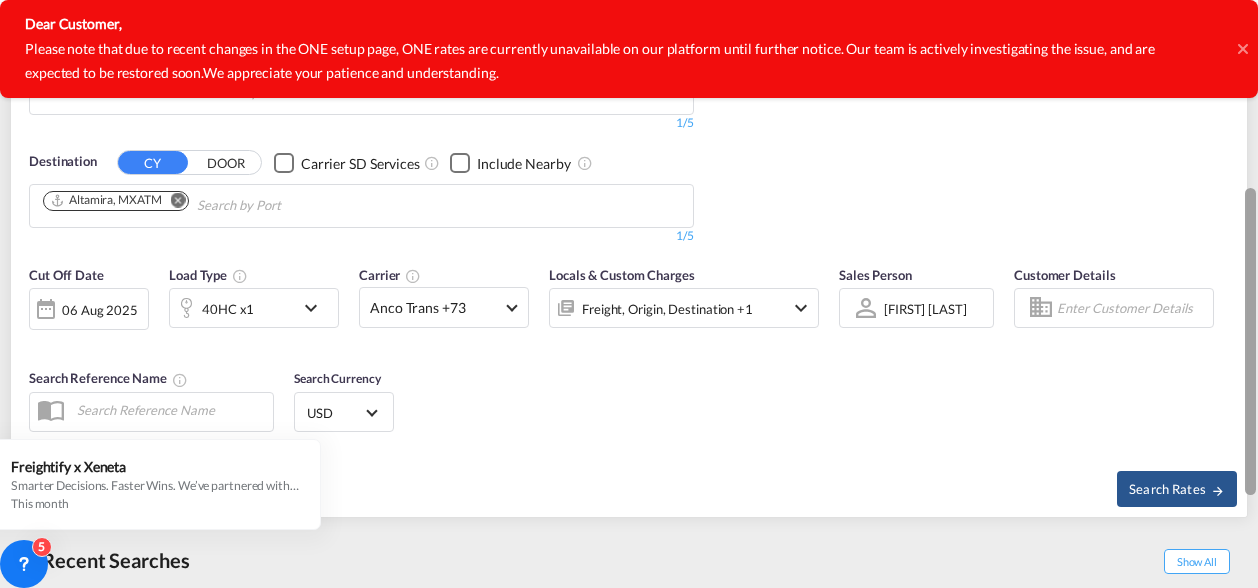 scroll, scrollTop: 382, scrollLeft: 0, axis: vertical 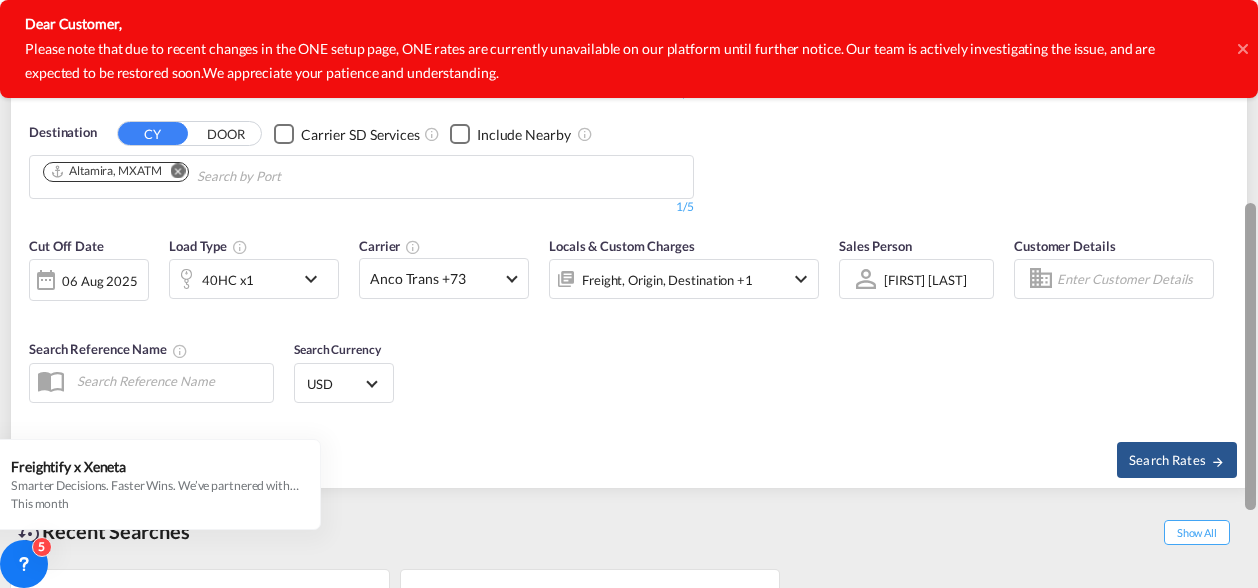drag, startPoint x: 1248, startPoint y: 401, endPoint x: 1252, endPoint y: 497, distance: 96.0833 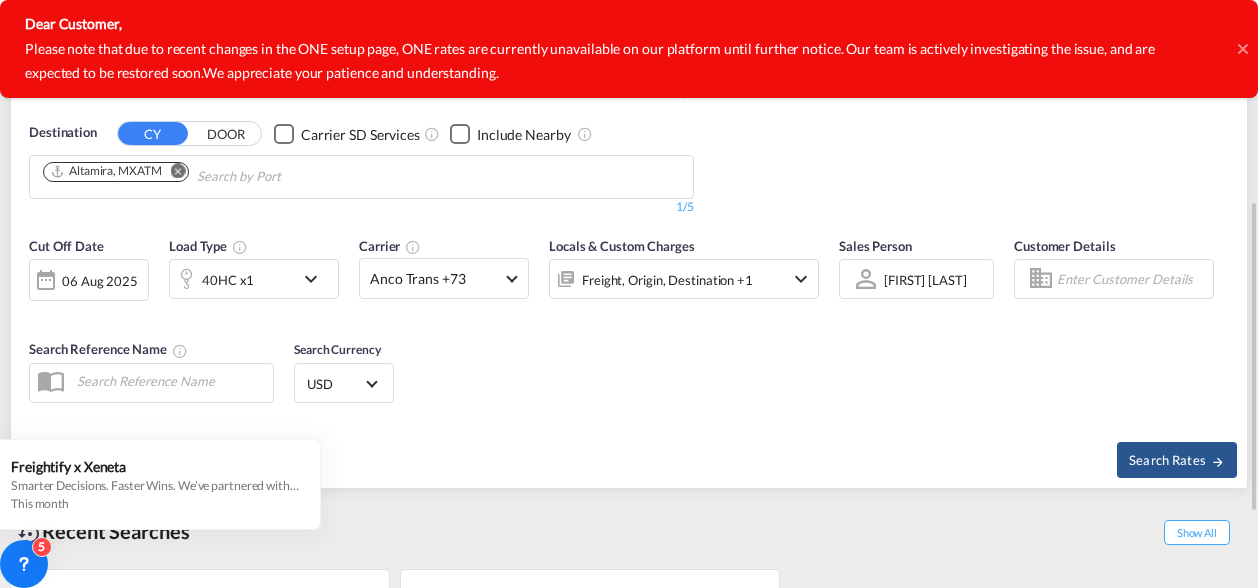 click at bounding box center (316, 279) 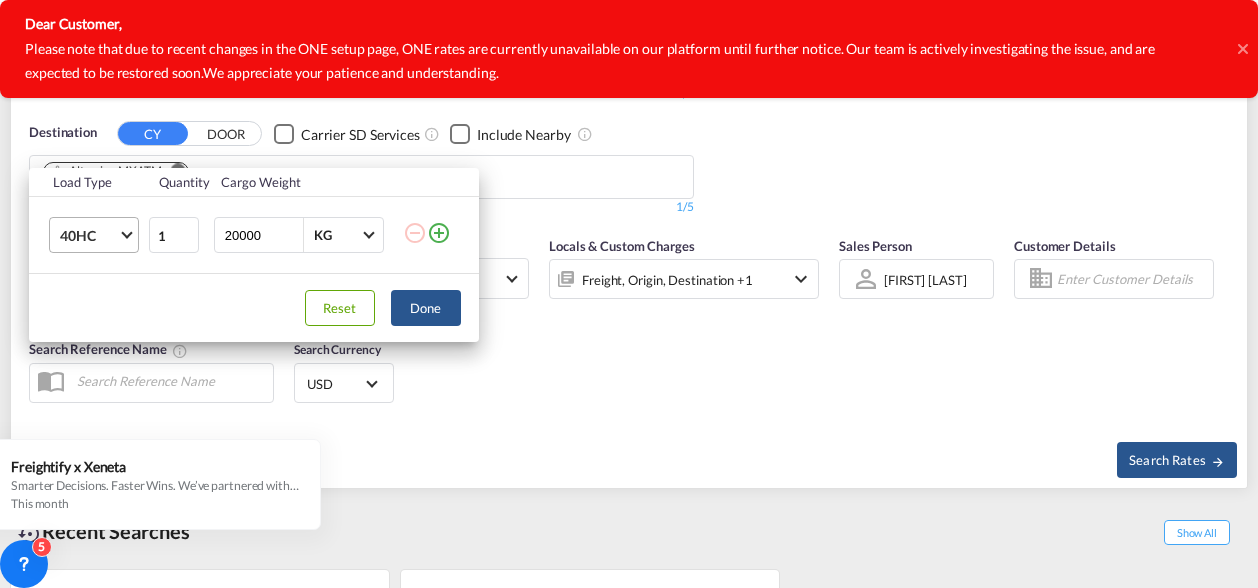 click at bounding box center (126, 233) 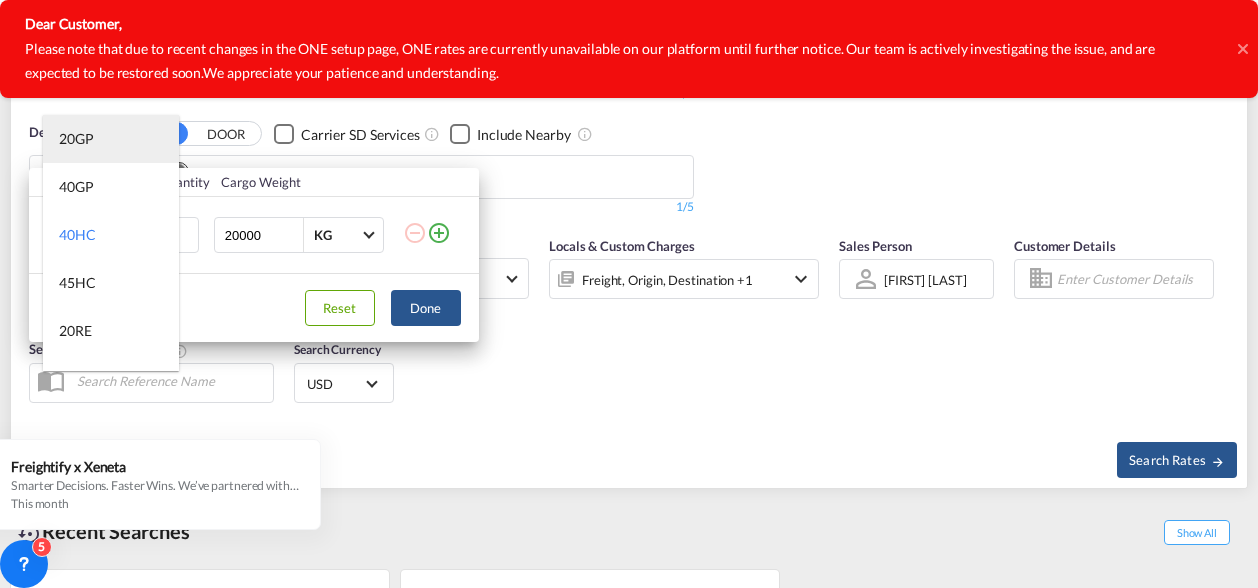 click on "20GP" at bounding box center (76, 139) 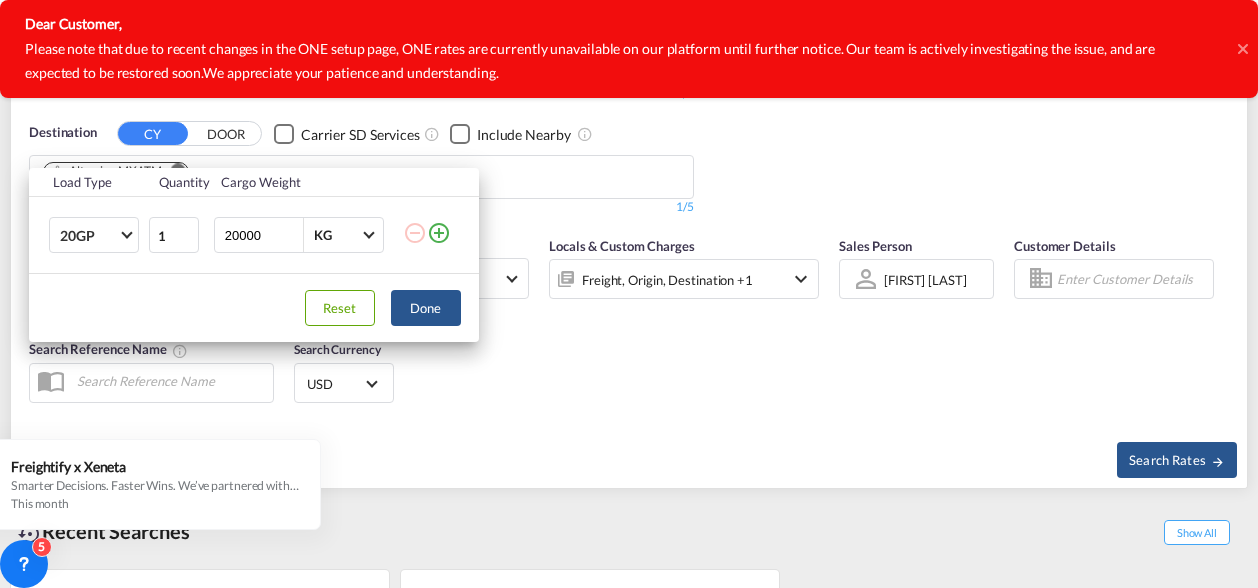 click on "Load Type
Quantity Cargo Weight
20GP
1 20000 KG KG
Load type addition is restricted to 4 Reset Done" at bounding box center [629, 294] 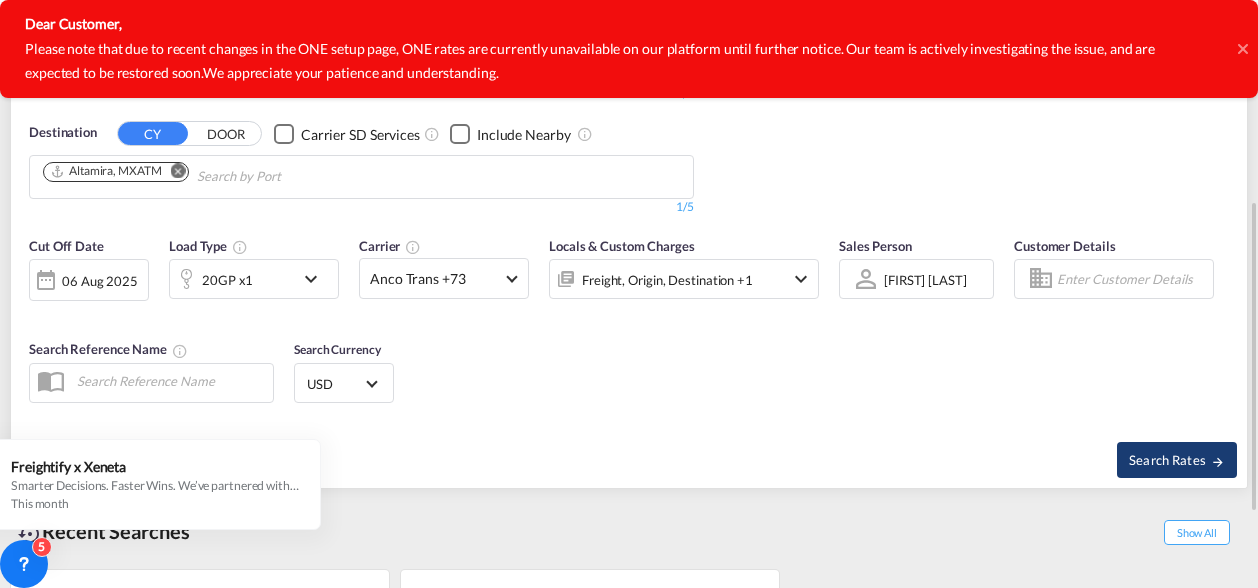 click on "Search Rates" at bounding box center [1177, 460] 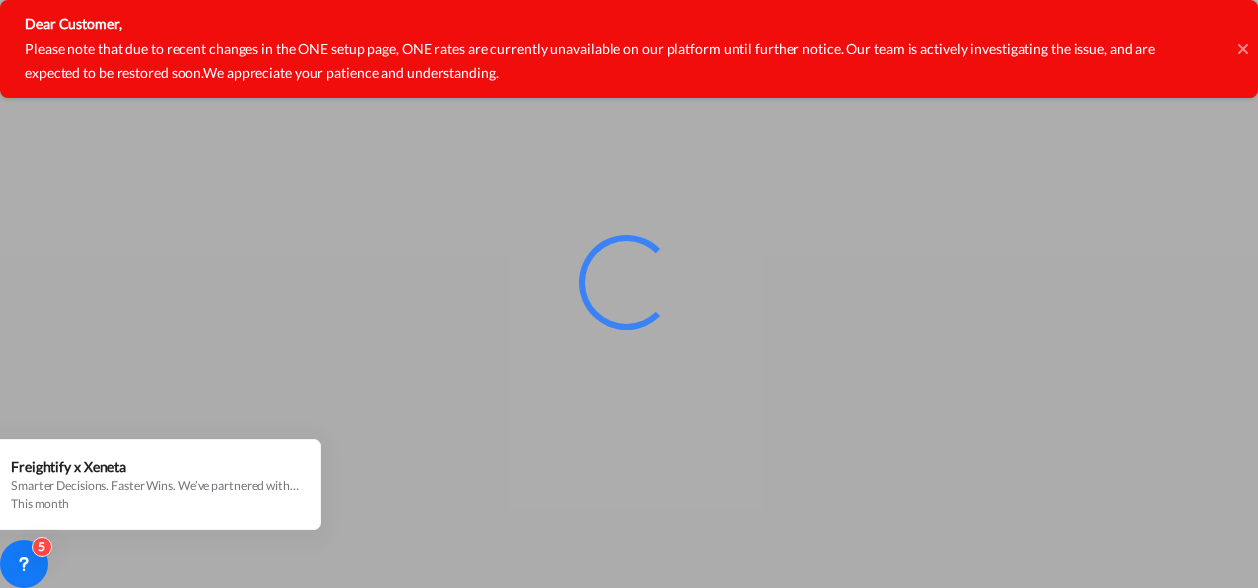 scroll, scrollTop: 0, scrollLeft: 0, axis: both 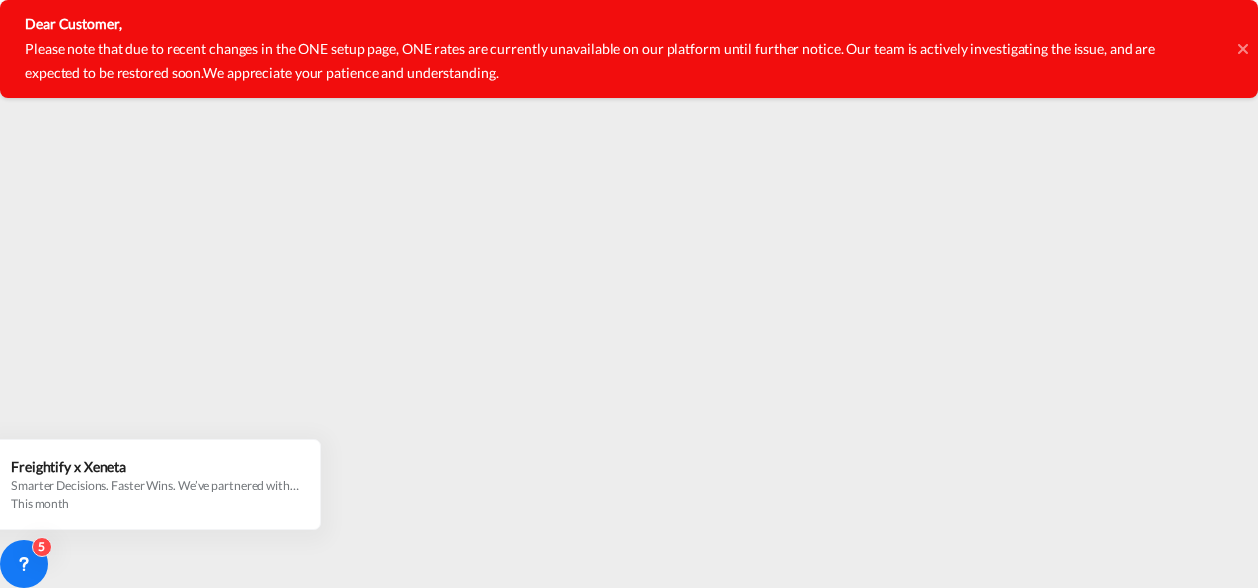 click 